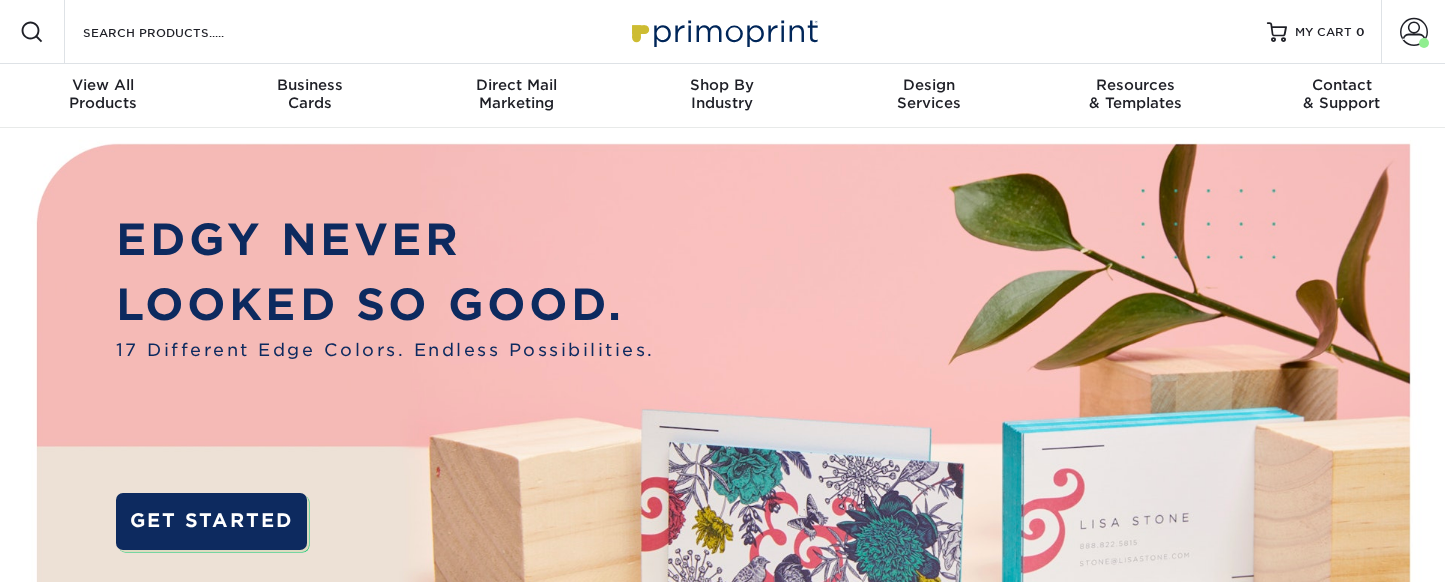 scroll, scrollTop: 0, scrollLeft: 0, axis: both 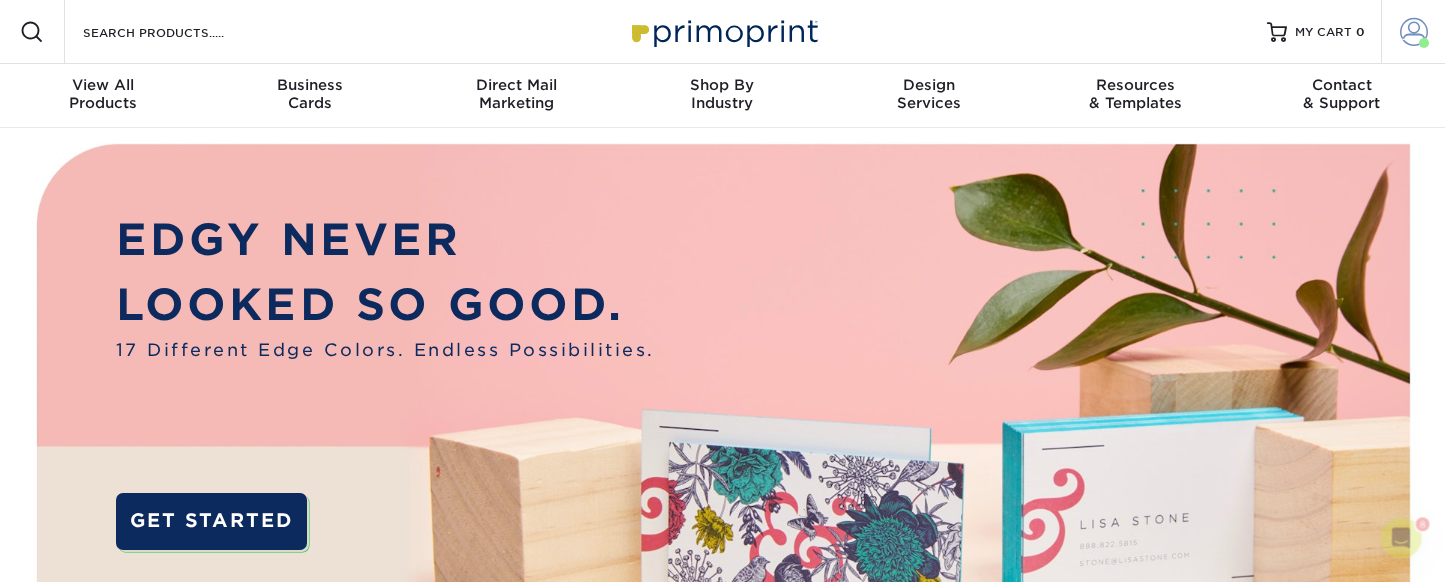 click at bounding box center (1414, 32) 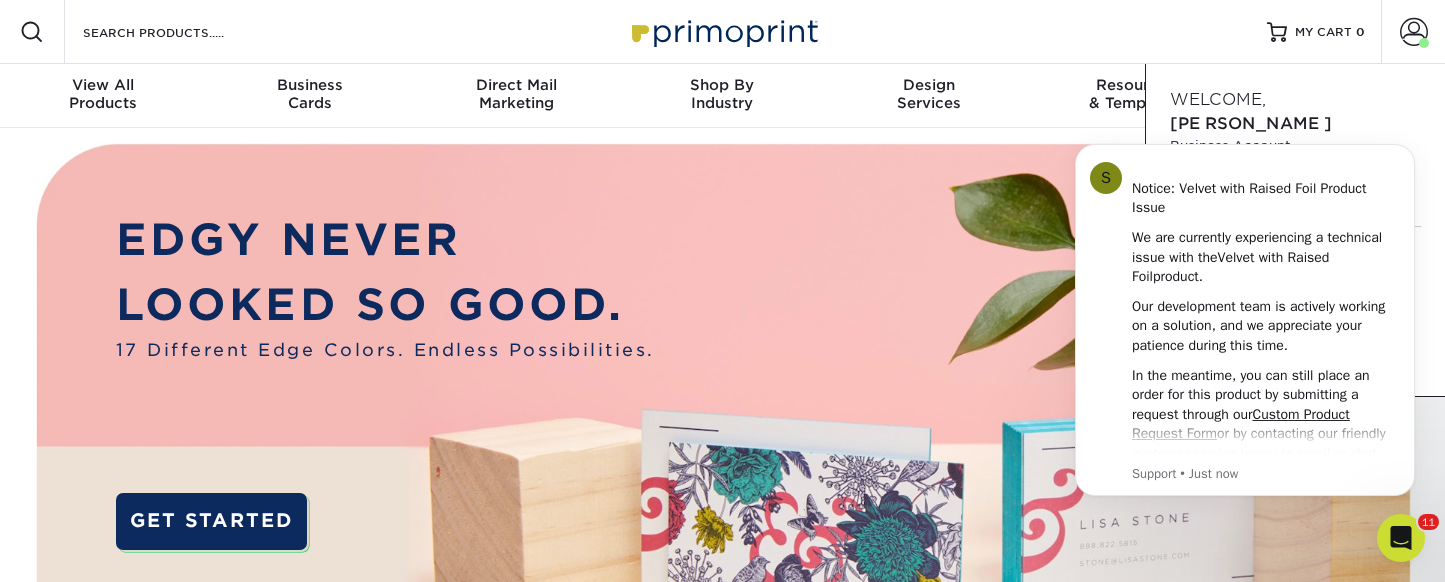 scroll, scrollTop: 0, scrollLeft: 0, axis: both 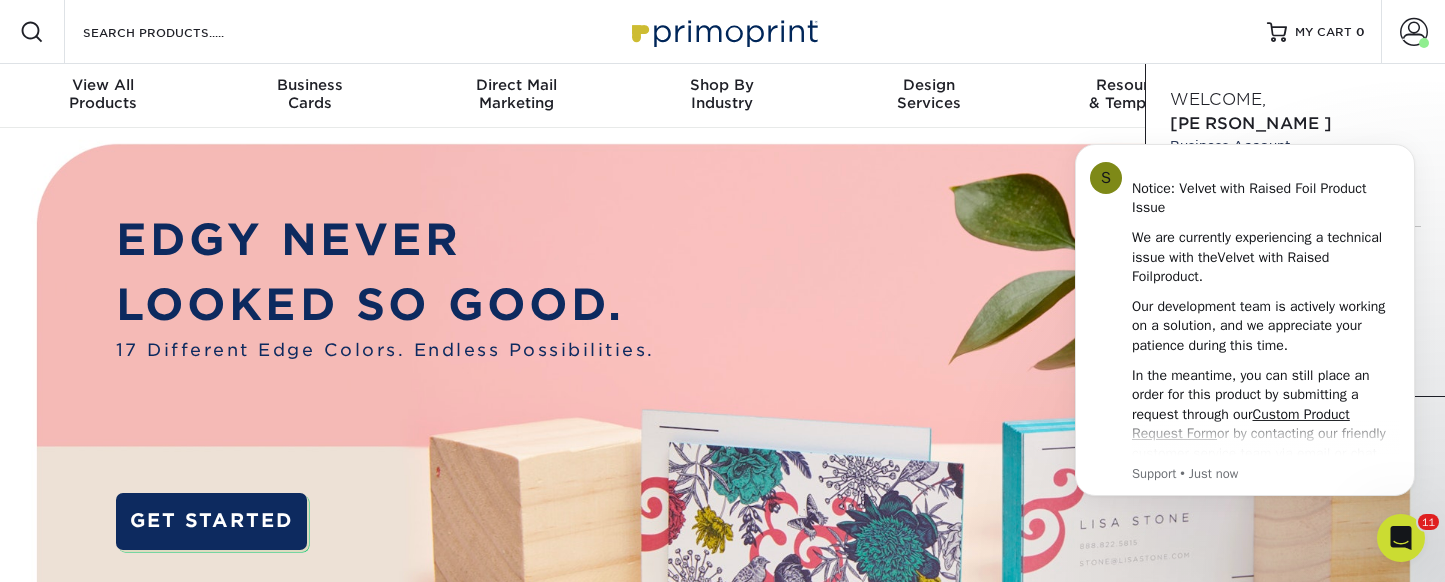 click on "Resources Menu
Search Products
Account
Welcome,   Benjamin
Business Account
ELMINGTON Products
Account Dashboard
Active Orders
Order History
Logout
MY CART   0" at bounding box center (722, 32) 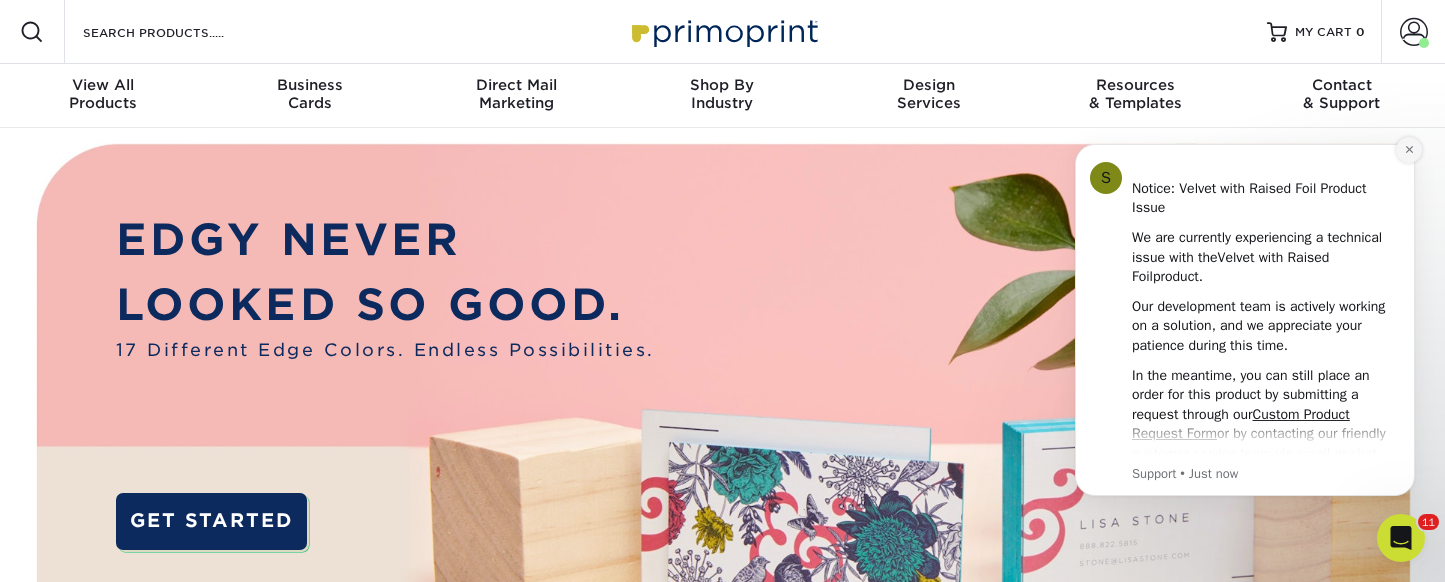 click 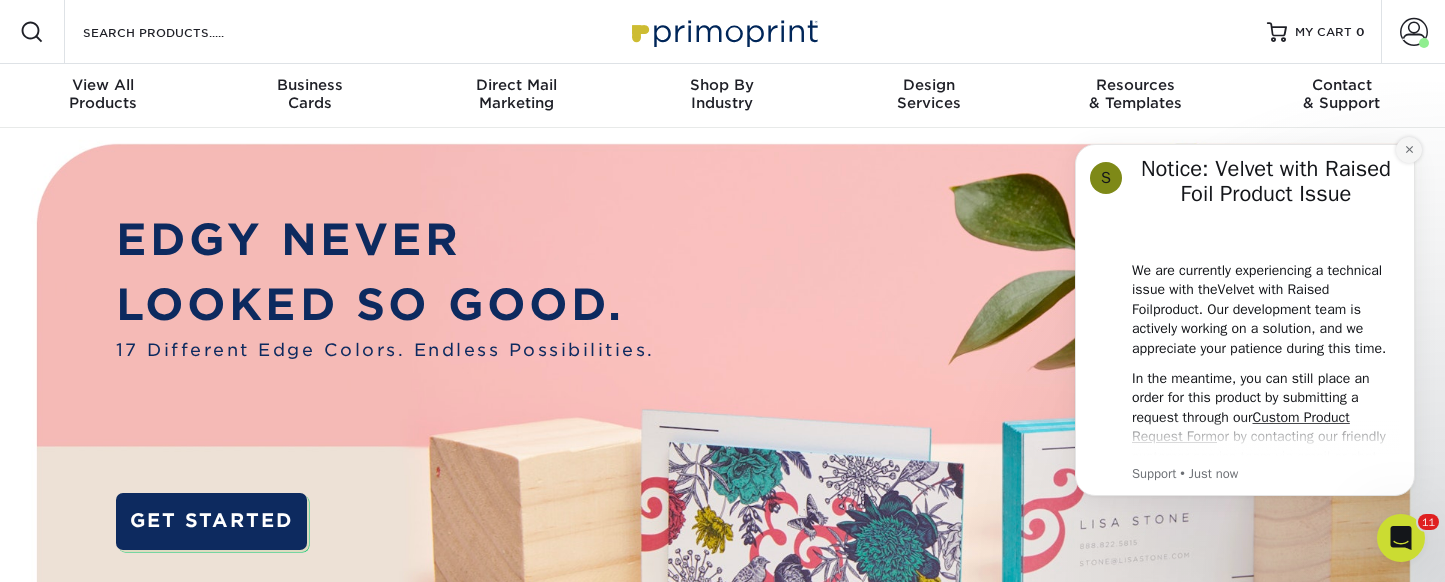 click 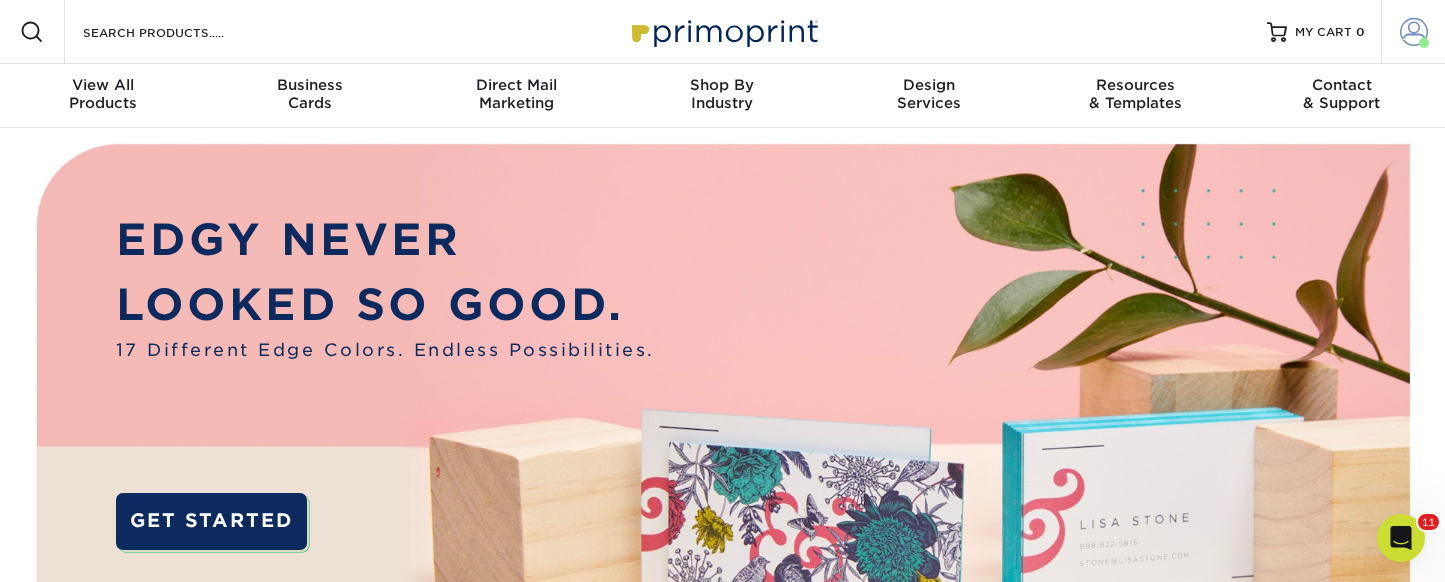 click at bounding box center (1424, 43) 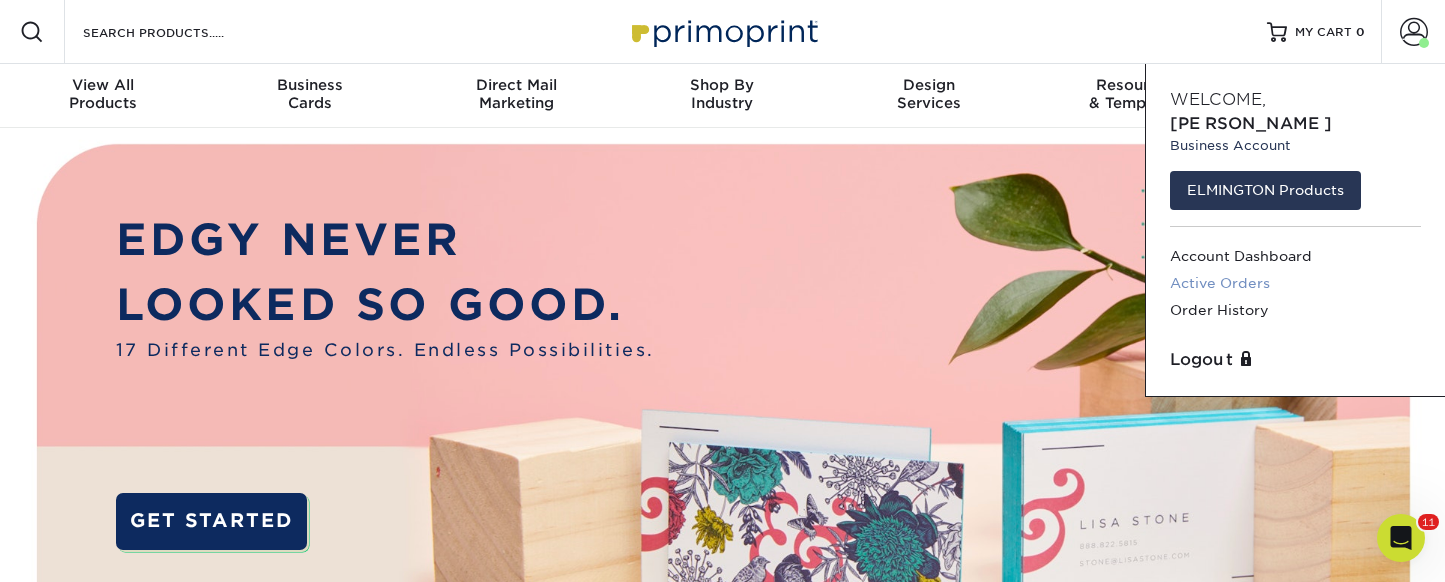 click on "Active Orders" at bounding box center (1295, 283) 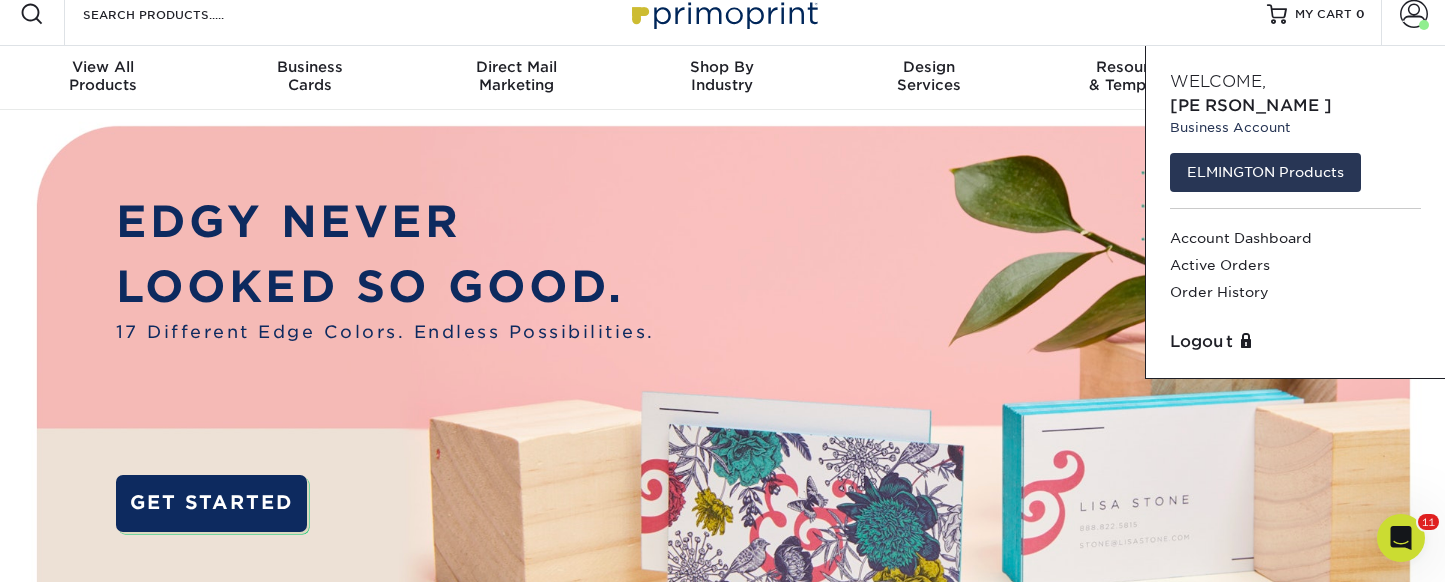 scroll, scrollTop: 35, scrollLeft: 0, axis: vertical 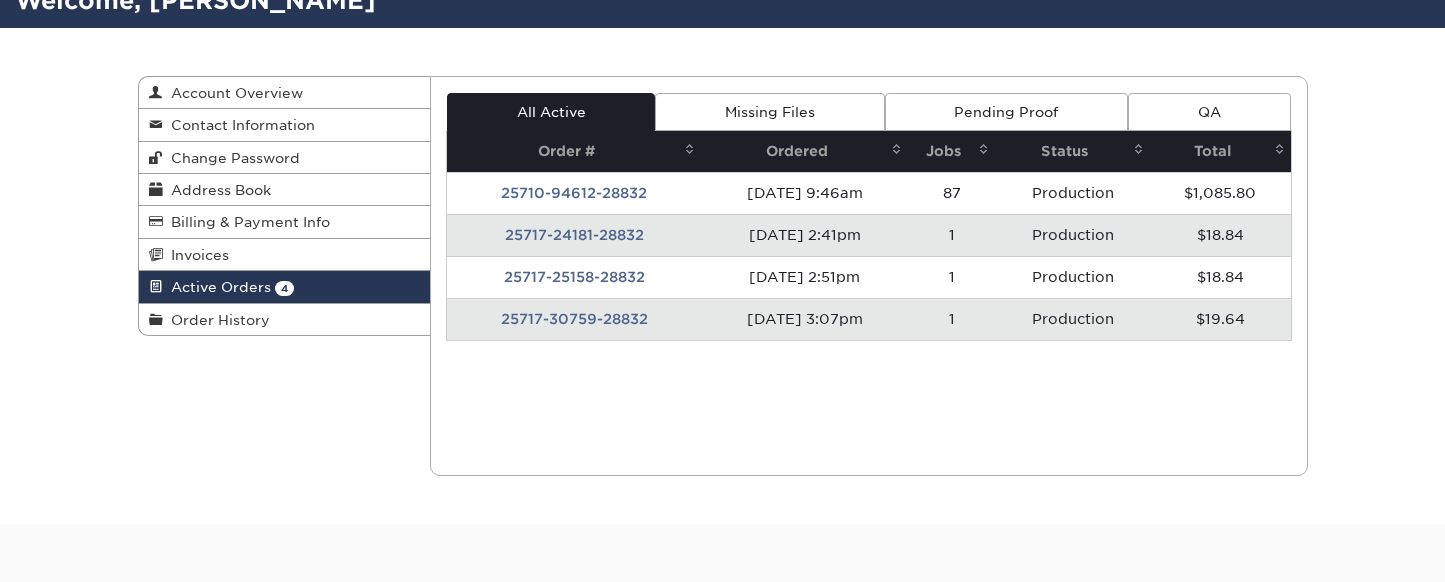 click on "Missing Files" at bounding box center (769, 112) 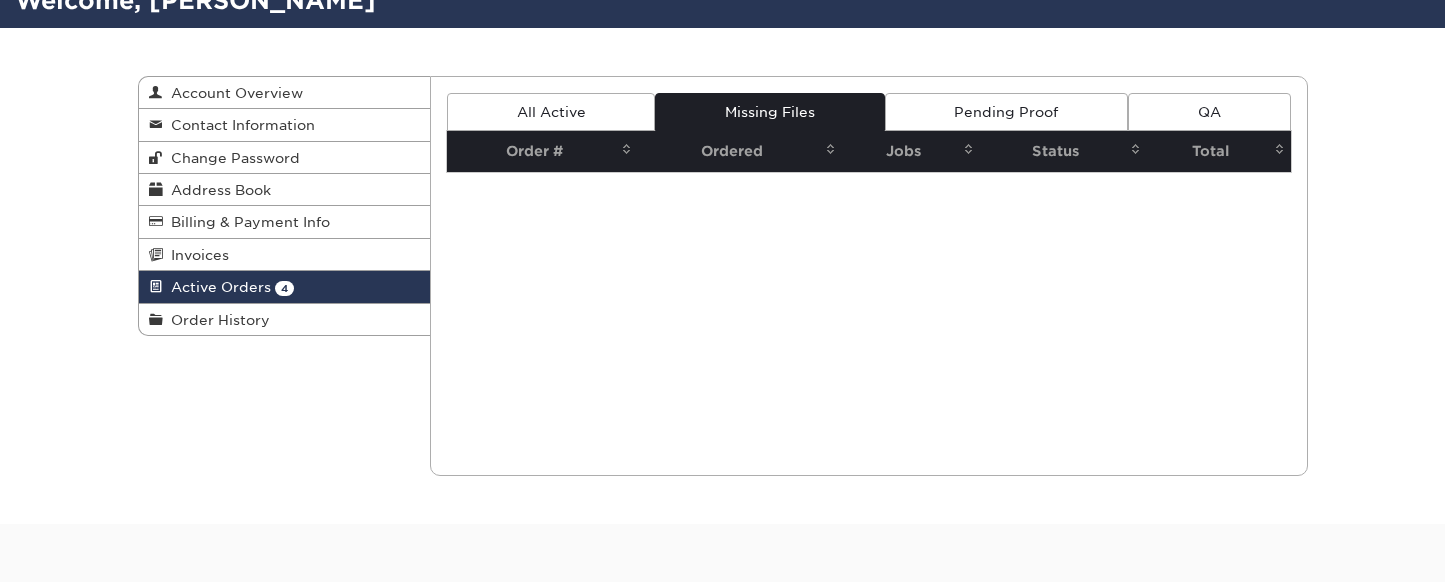 click on "All Active" at bounding box center [551, 112] 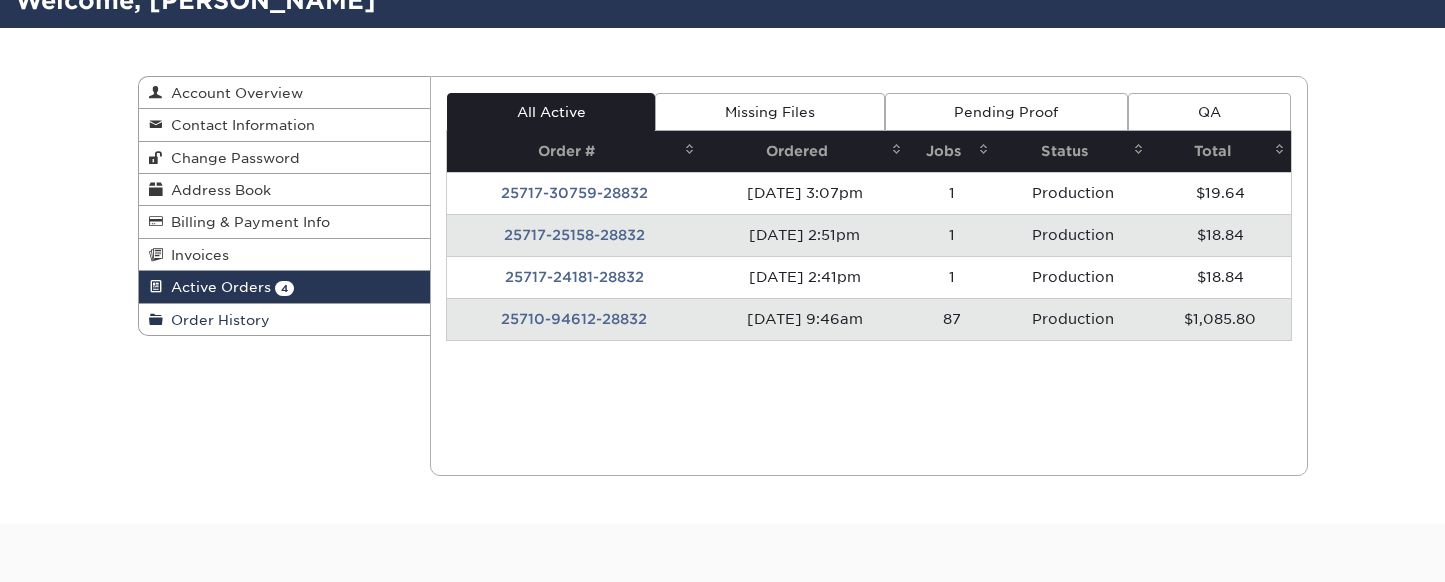 click on "Order History" at bounding box center [216, 320] 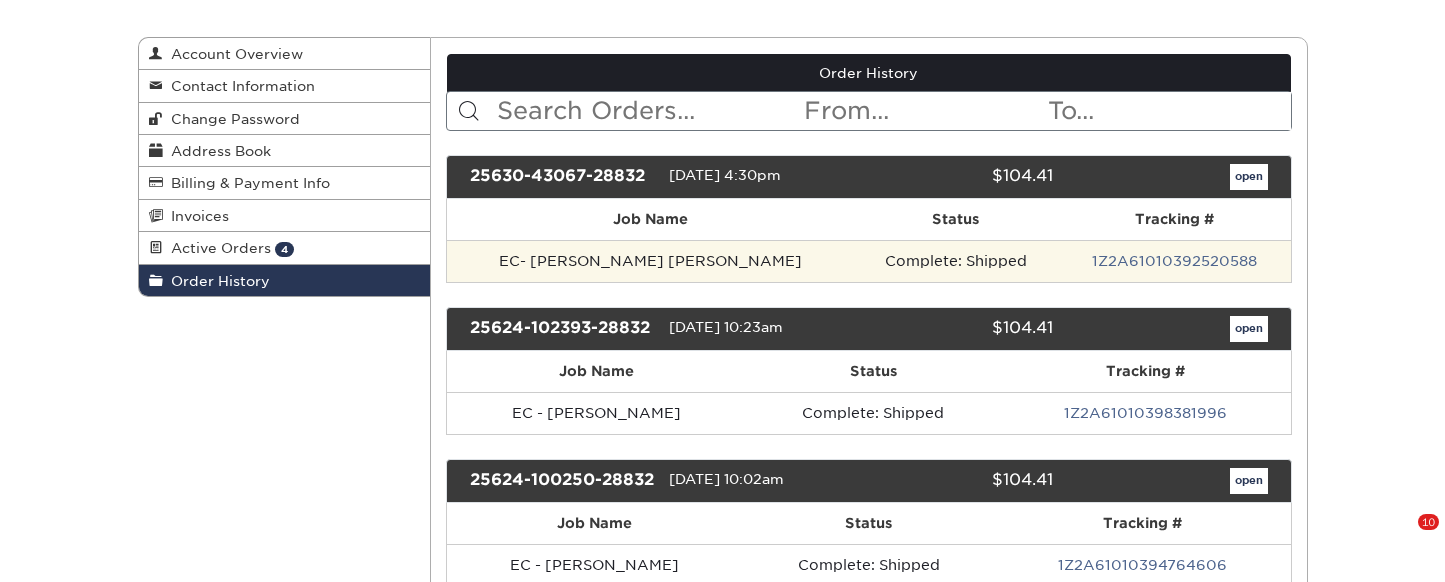 scroll, scrollTop: 116, scrollLeft: 0, axis: vertical 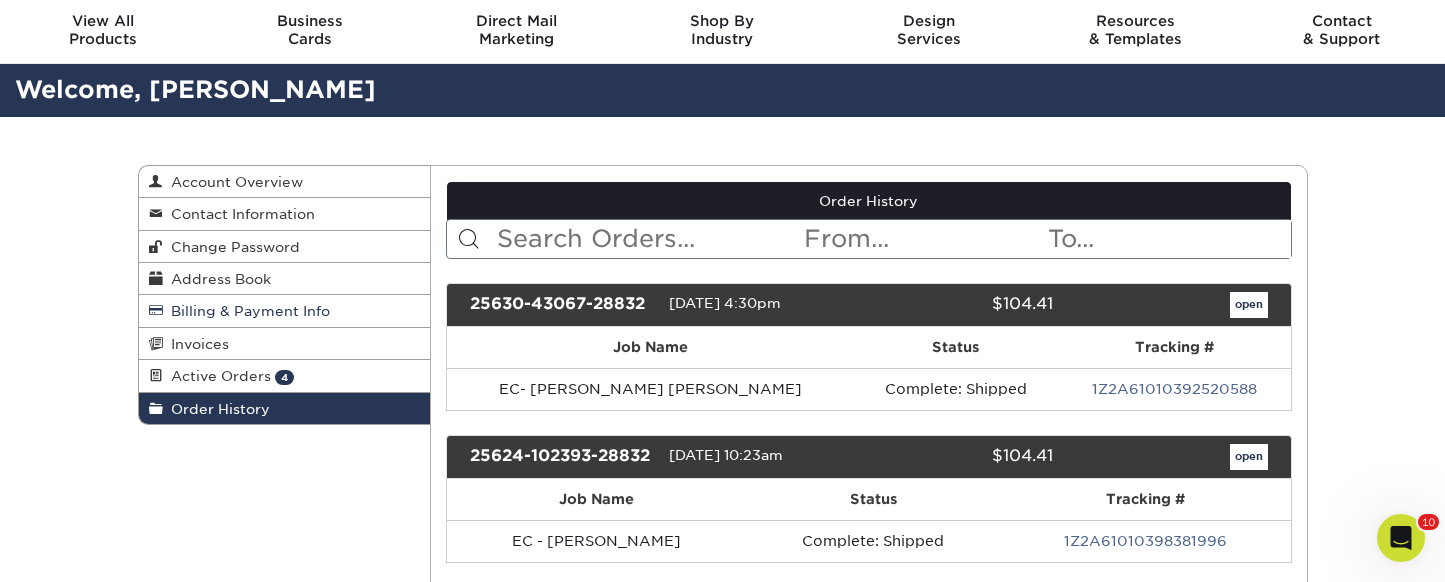click on "Billing & Payment Info" at bounding box center [246, 311] 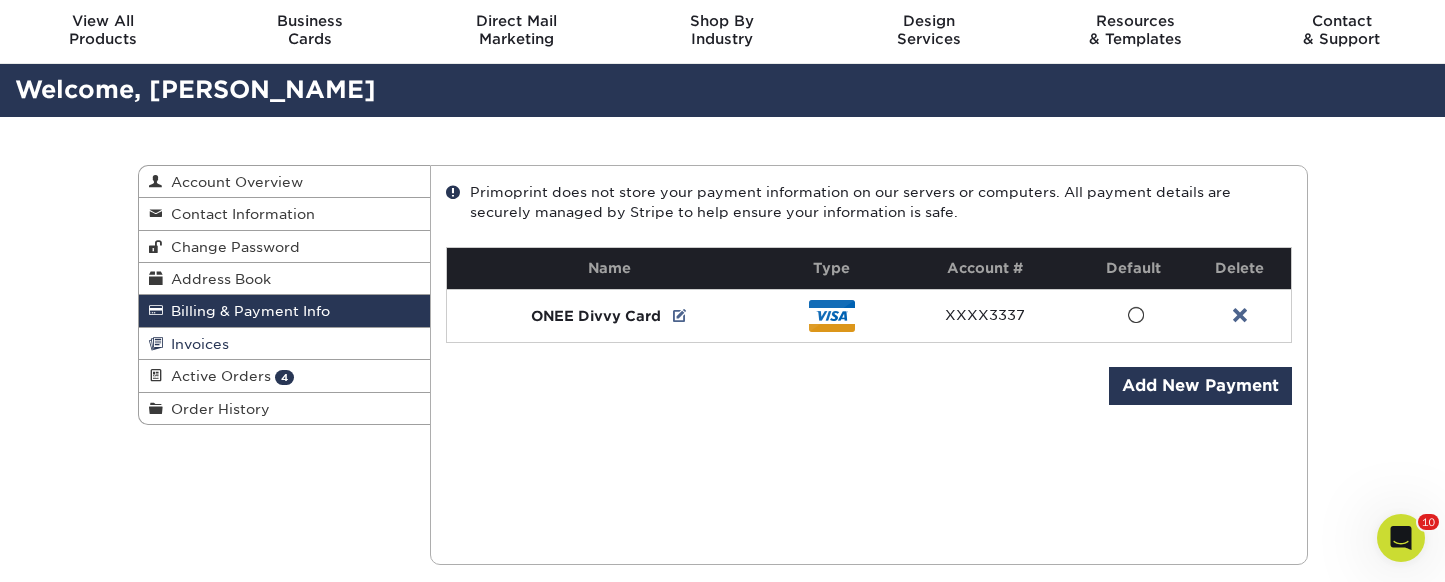 click on "Invoices" at bounding box center (285, 344) 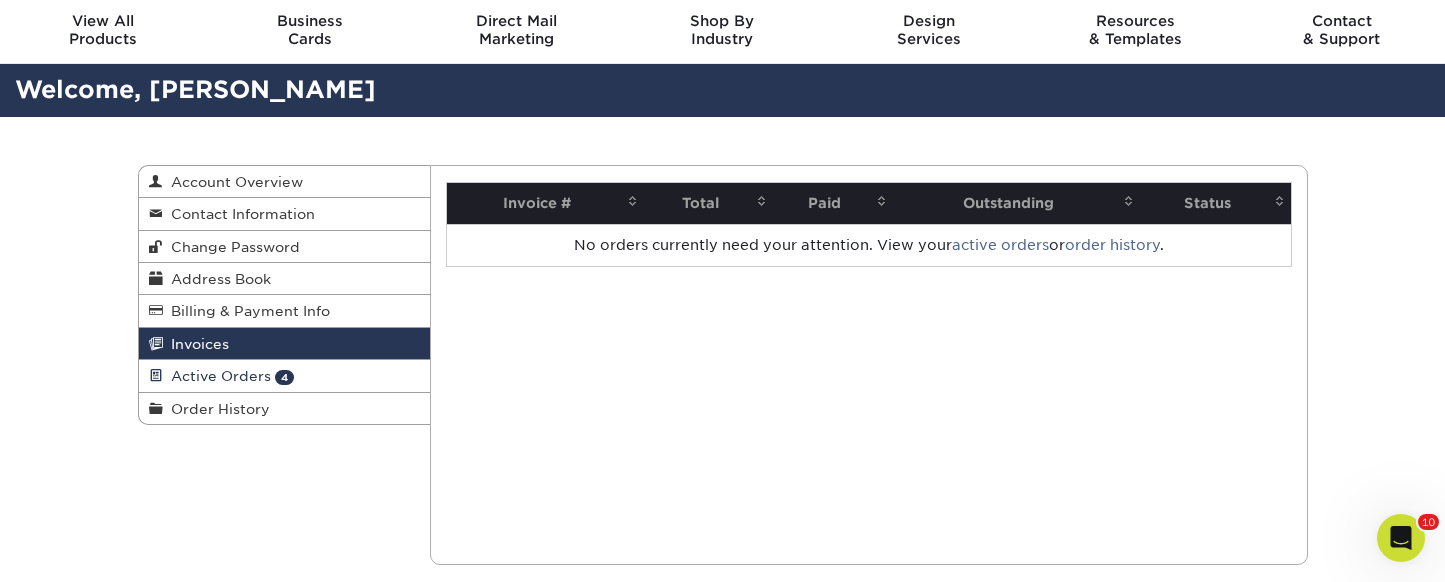 click on "Active Orders" at bounding box center [217, 376] 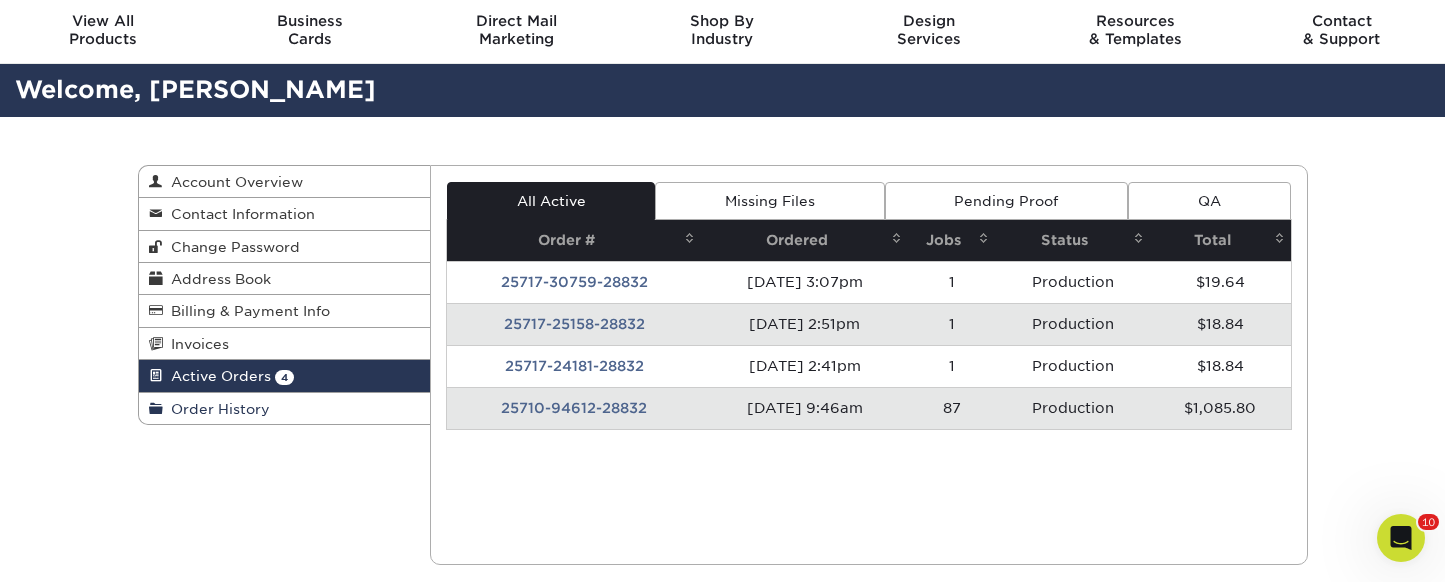 click on "Order History" at bounding box center (216, 409) 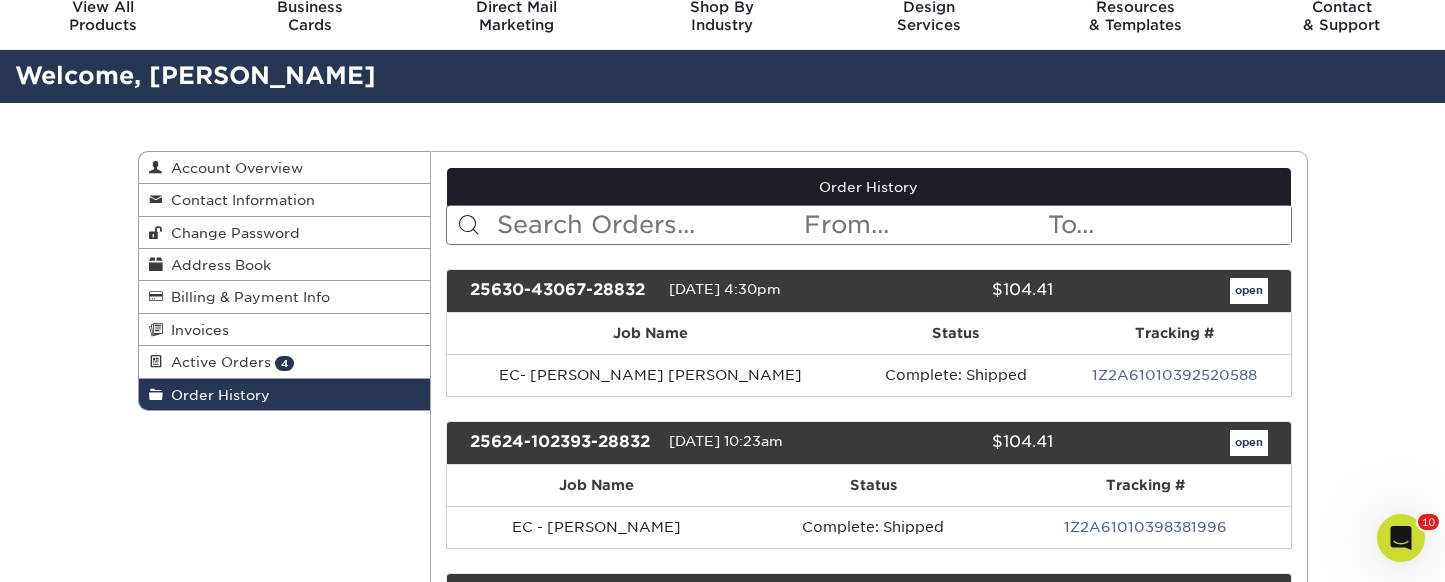 scroll, scrollTop: 72, scrollLeft: 0, axis: vertical 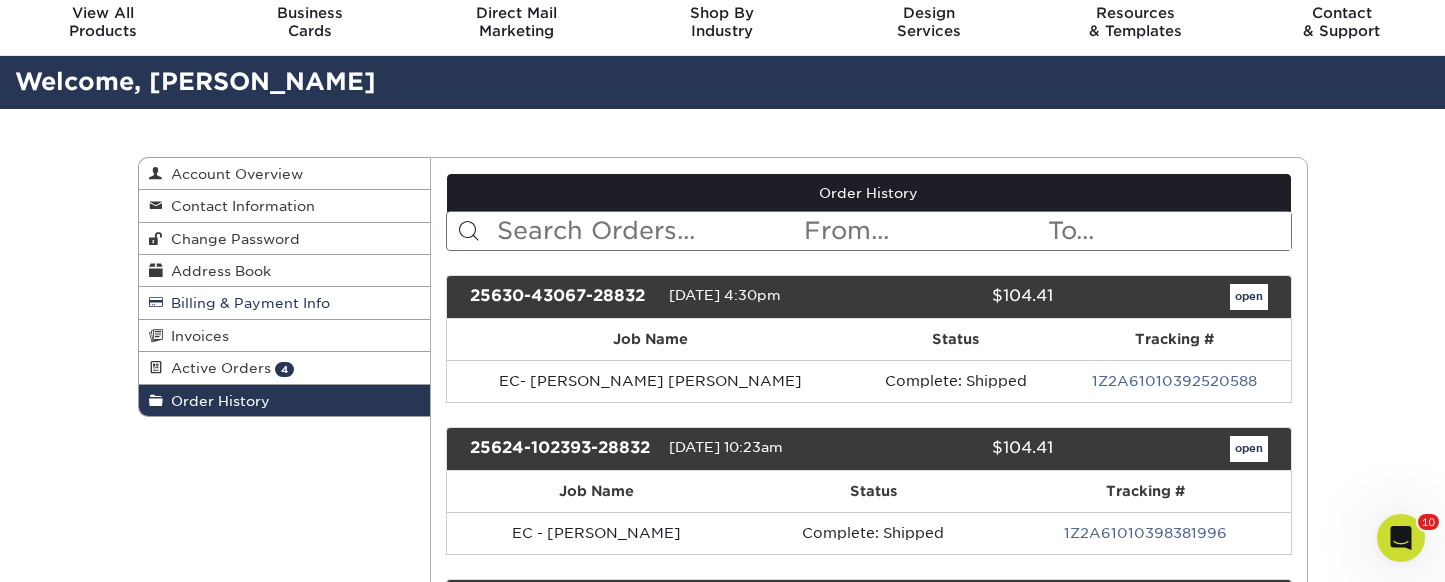 click on "Billing & Payment Info" at bounding box center (246, 303) 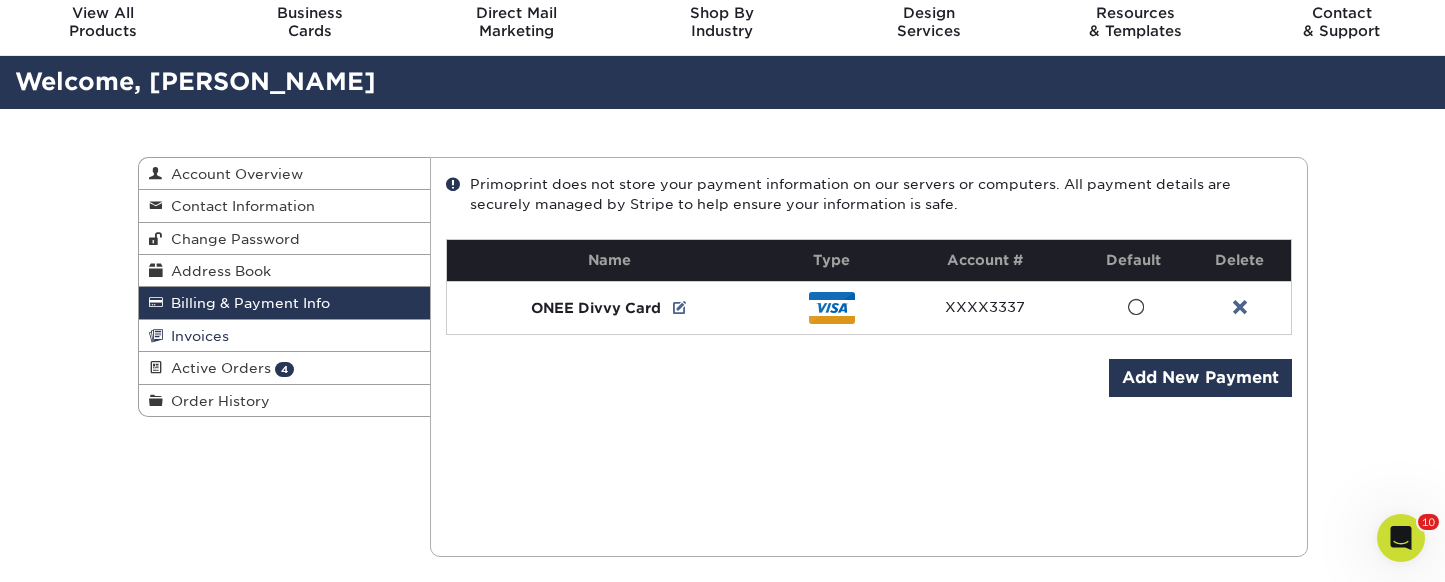 click on "Invoices" at bounding box center (285, 336) 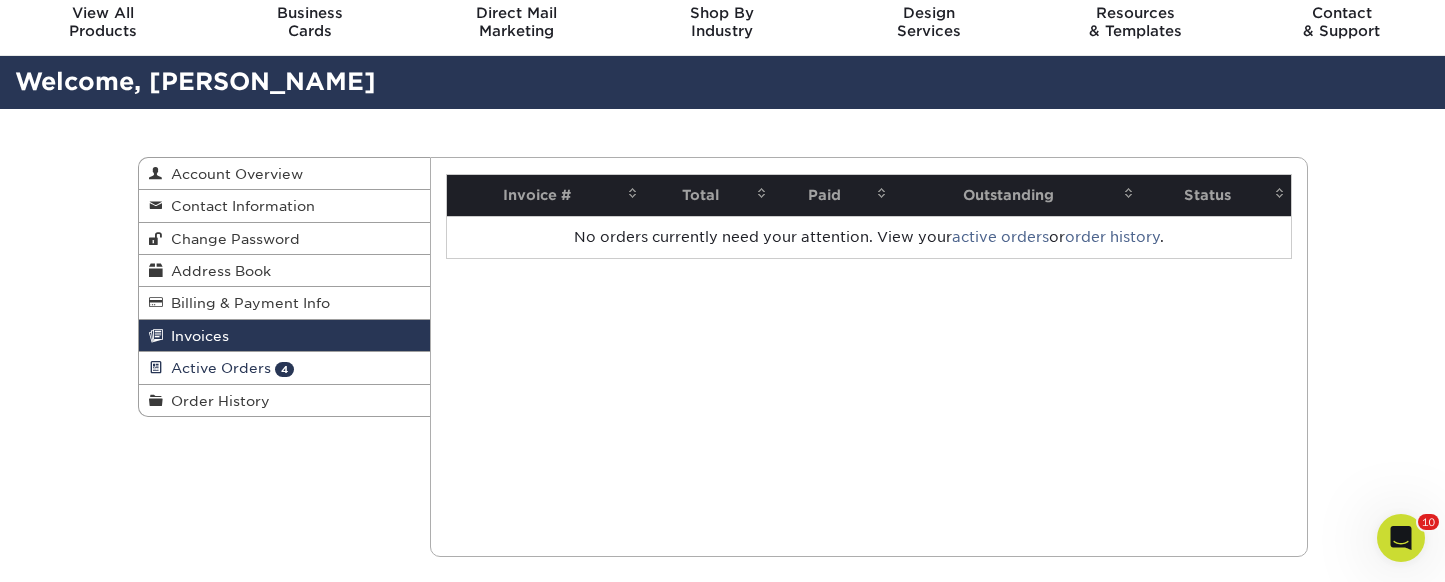 click on "Active Orders" at bounding box center [217, 368] 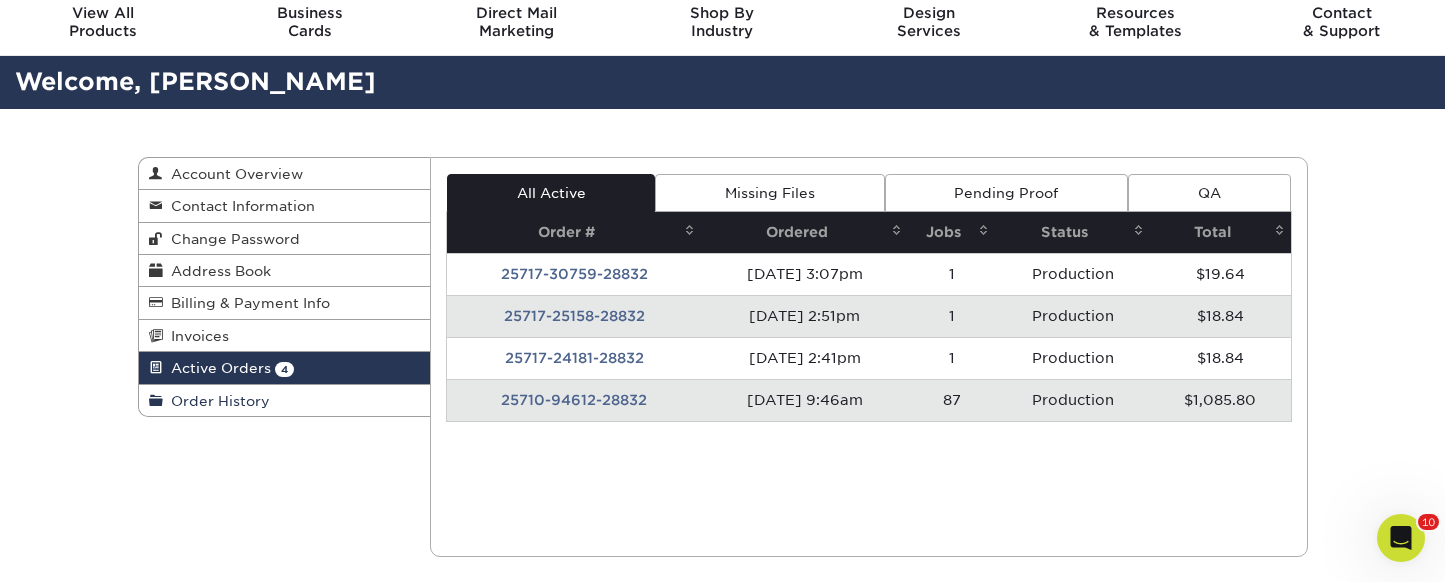 click on "Order History" at bounding box center (285, 400) 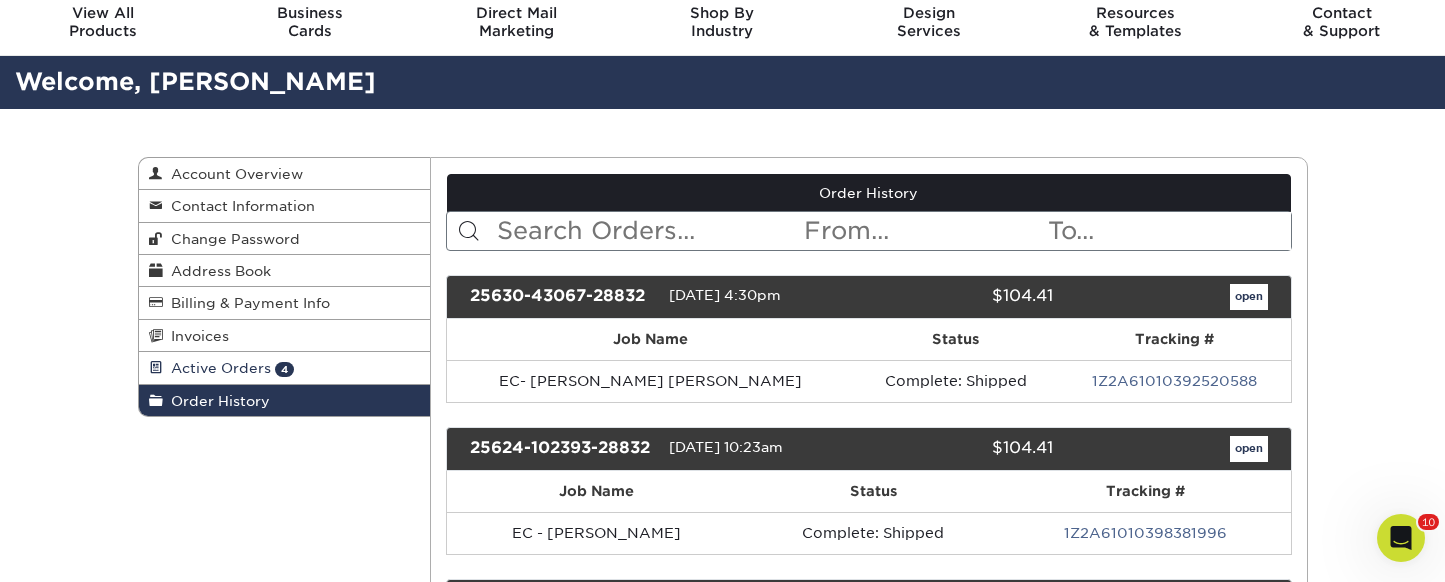click on "Active Orders" at bounding box center (217, 368) 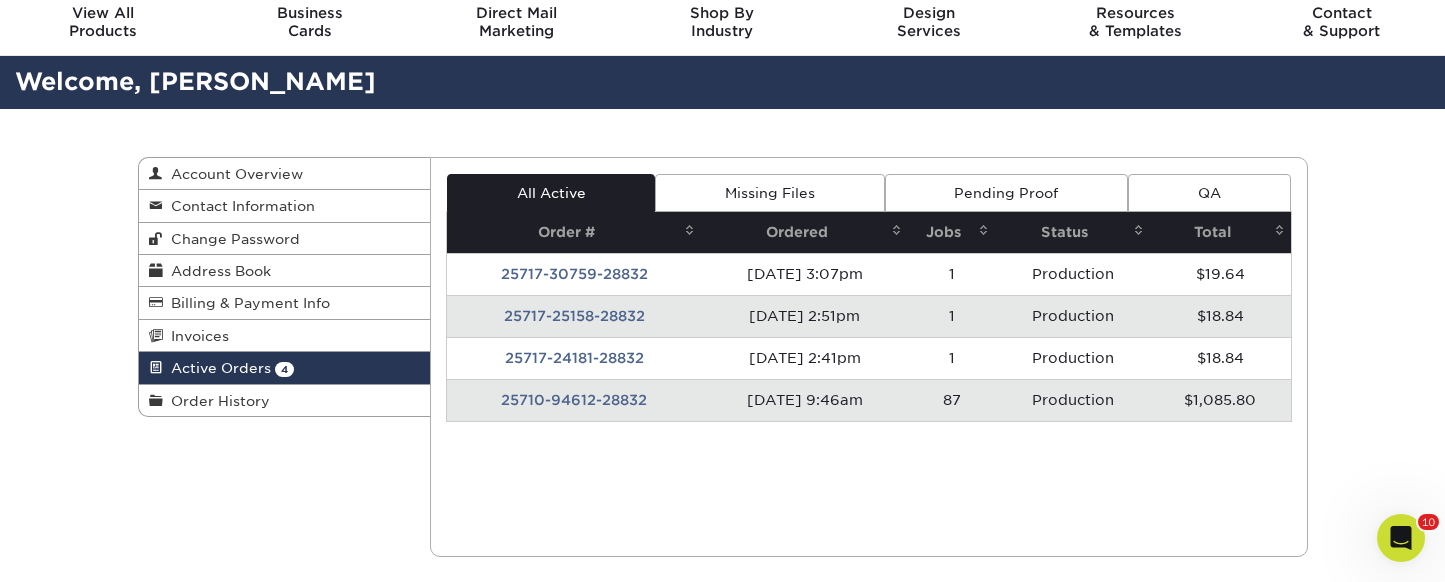 click on "Missing Files" at bounding box center [769, 193] 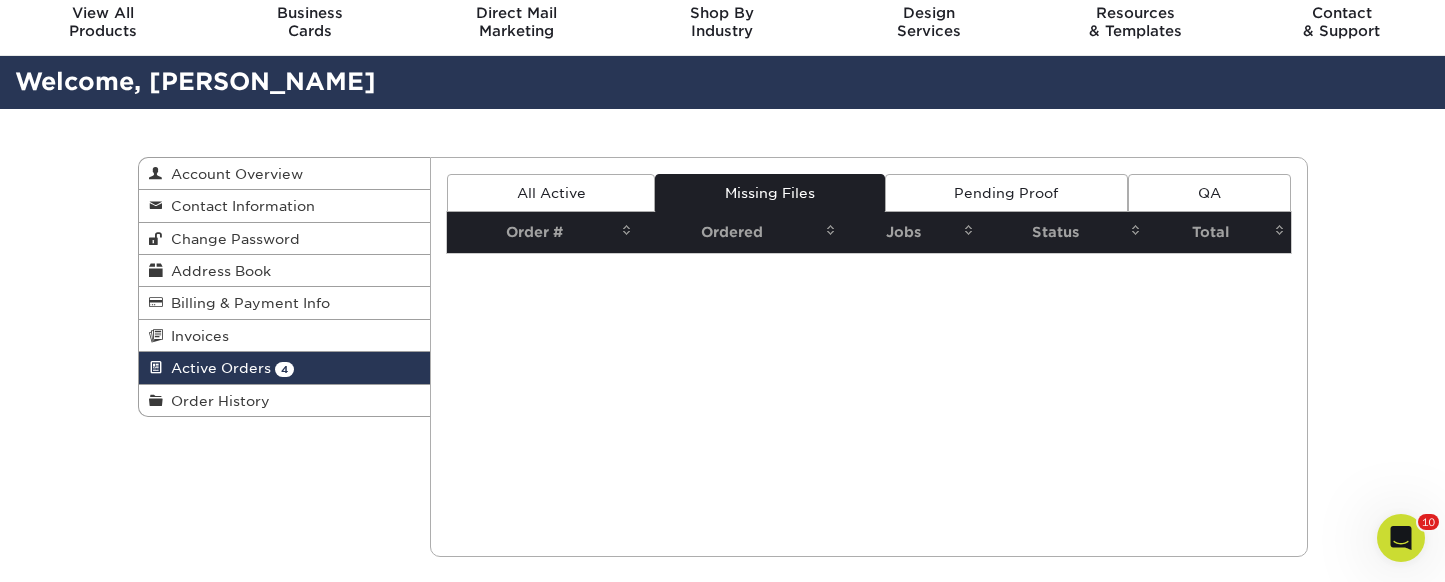 click on "Pending Proof" at bounding box center [1006, 193] 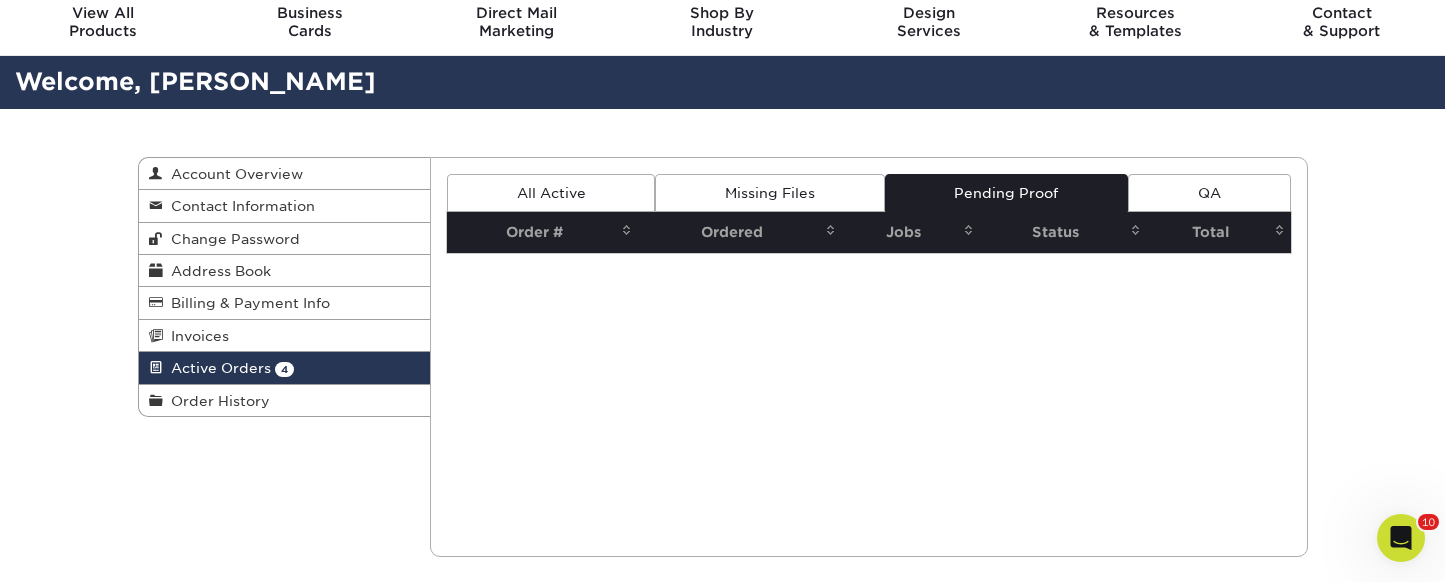 click on "QA" at bounding box center (1209, 193) 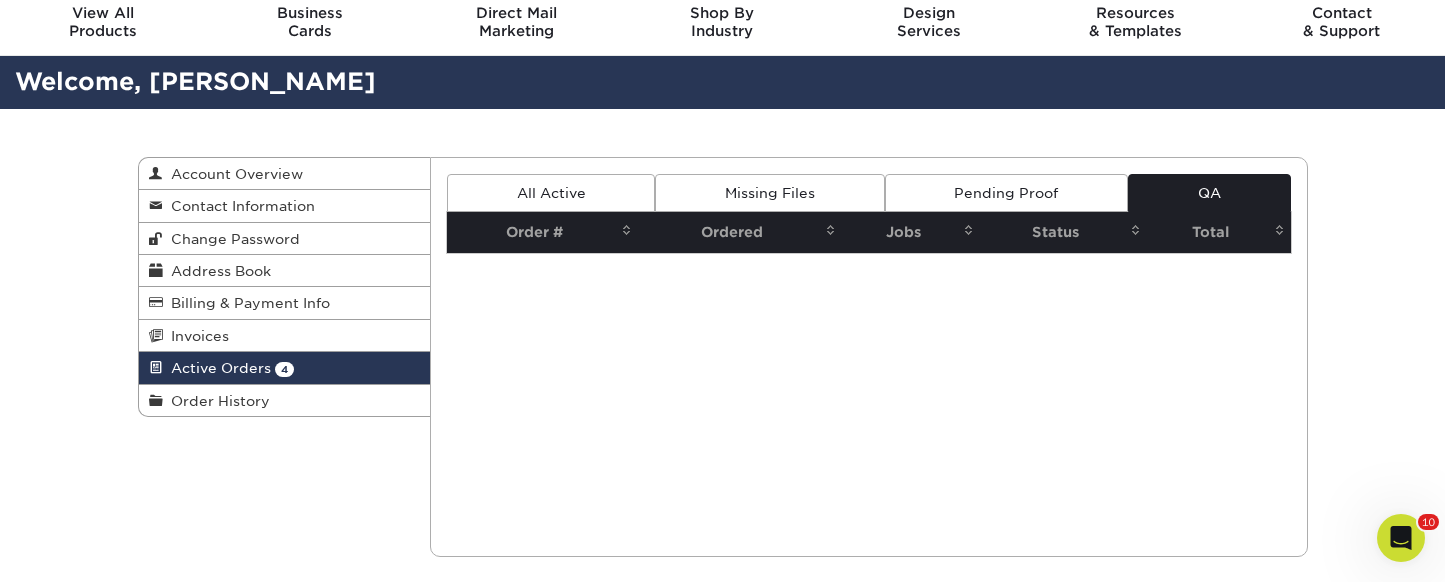 click on "All Active" at bounding box center [551, 193] 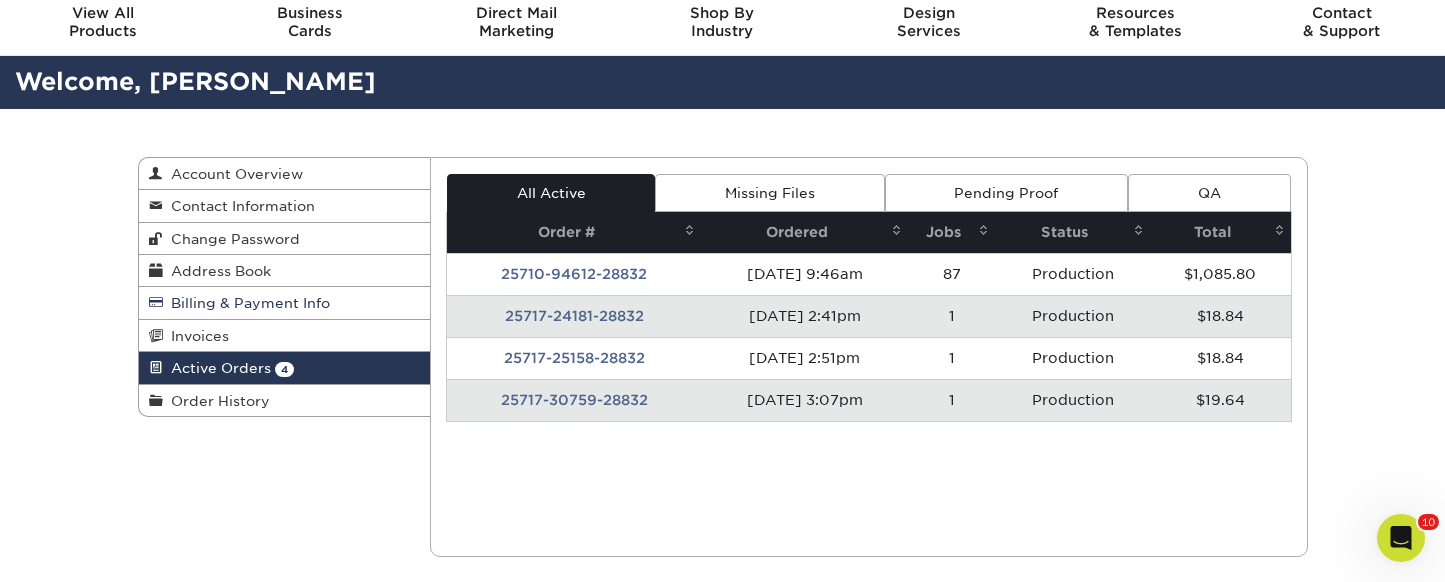 click on "Order History" at bounding box center [216, 401] 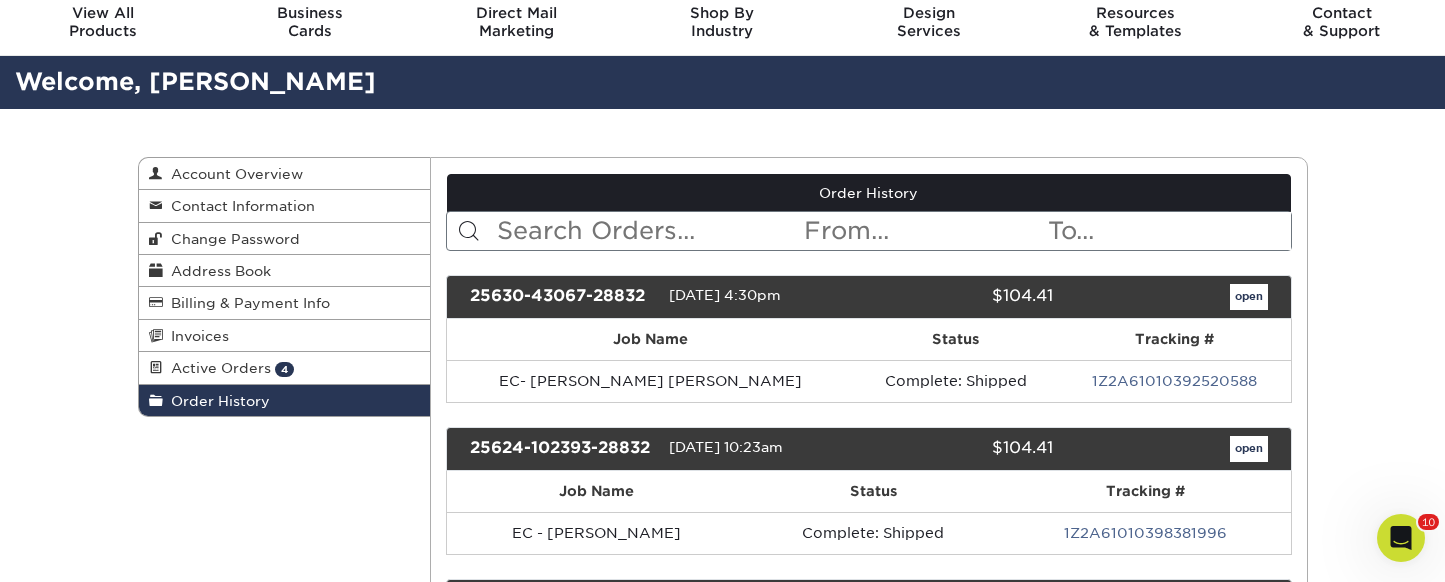 click at bounding box center (924, 231) 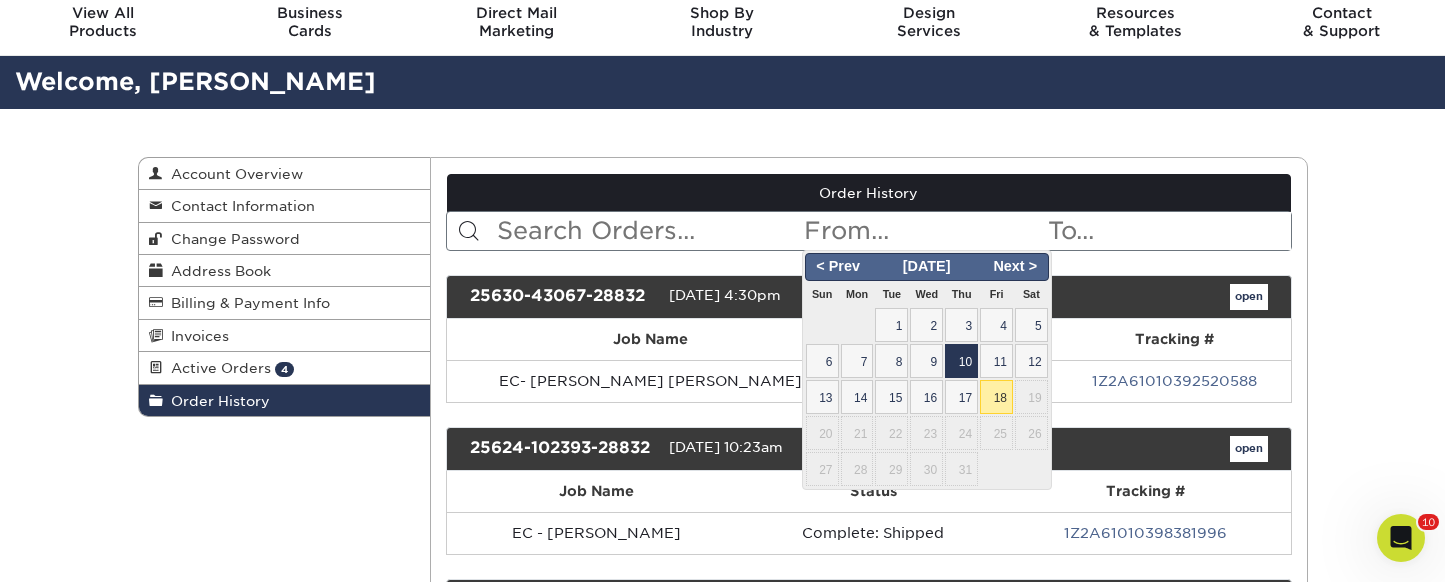 click on "10" at bounding box center (961, 361) 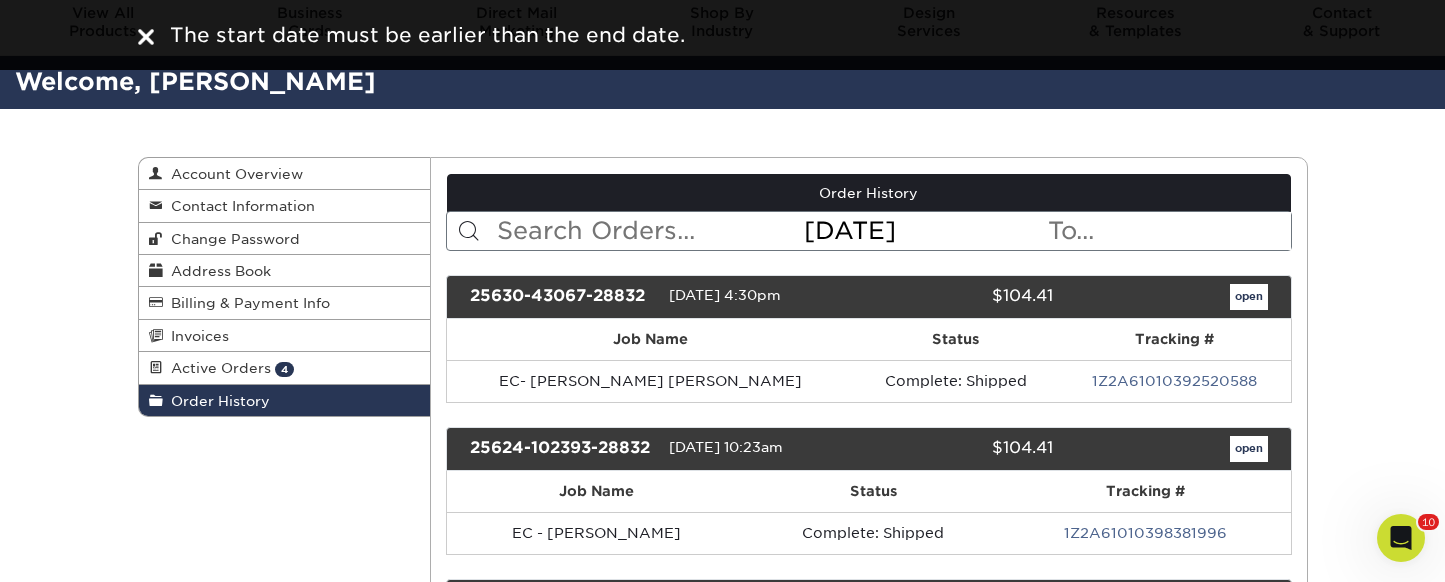 click at bounding box center (146, 35) 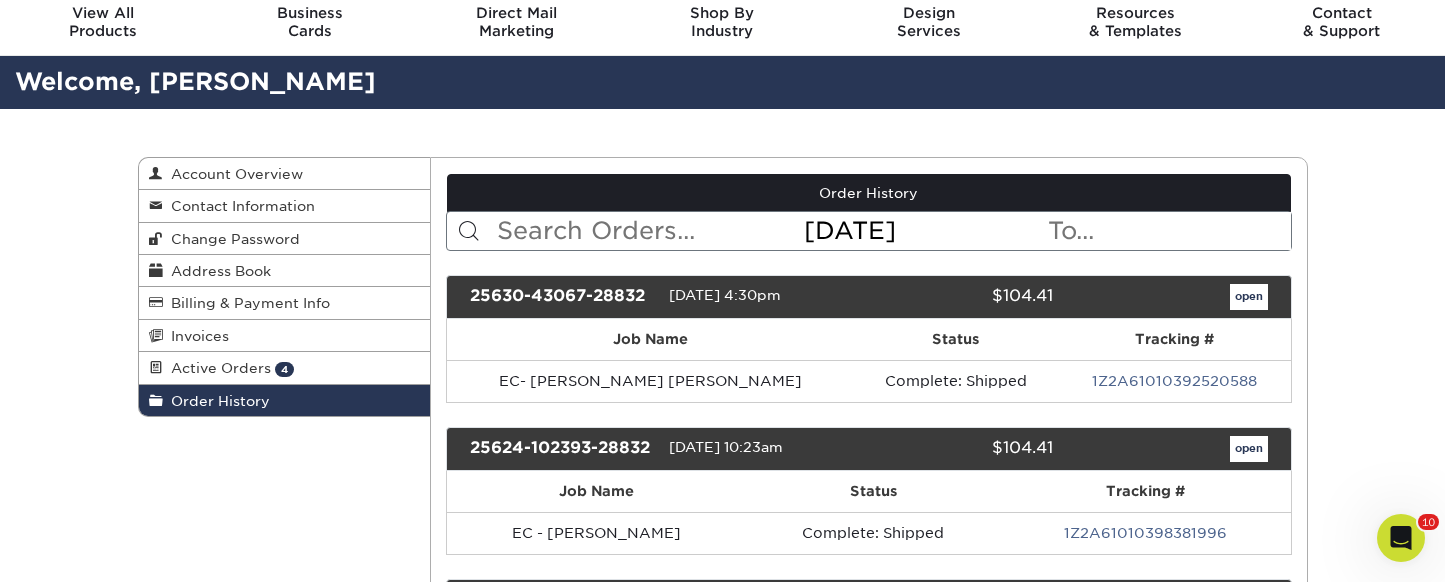 click on "2025-07-10" at bounding box center [924, 231] 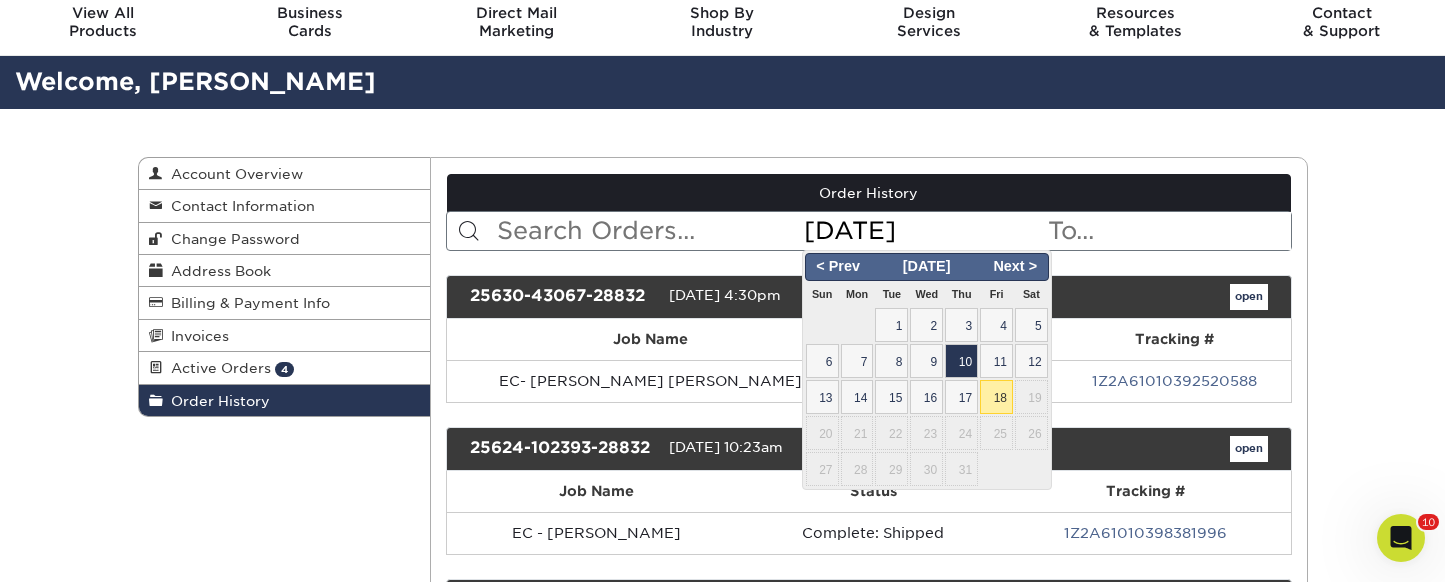 drag, startPoint x: 999, startPoint y: 232, endPoint x: 719, endPoint y: 252, distance: 280.71338 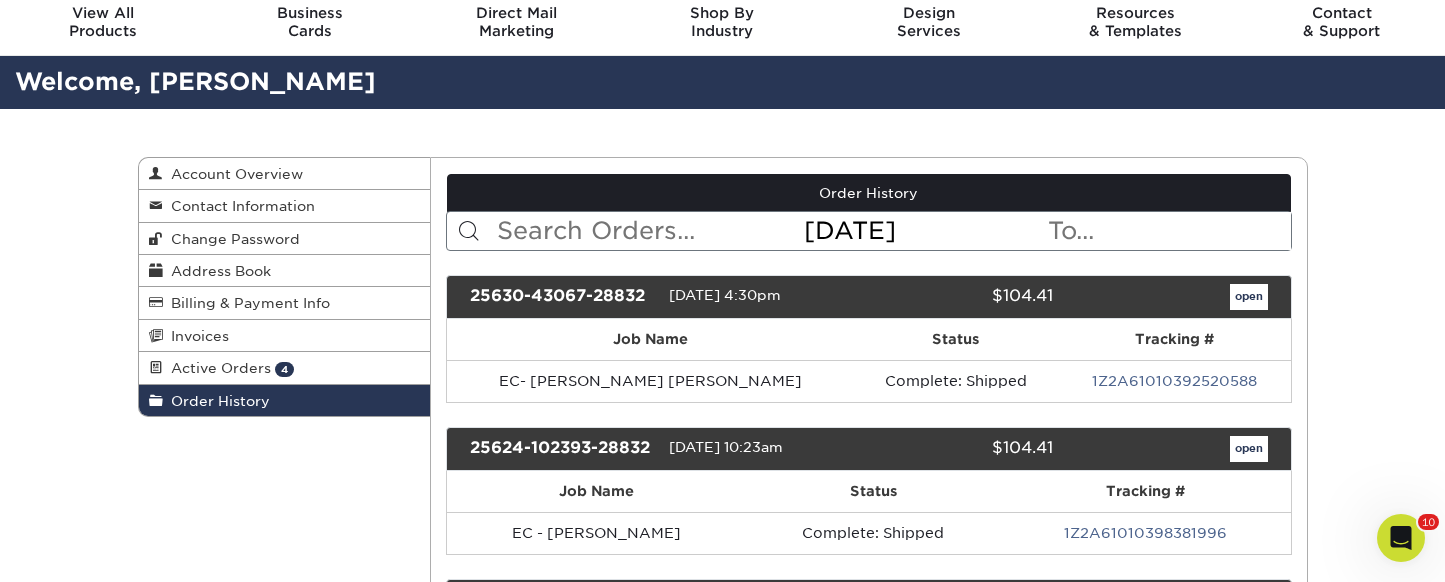type on "2025-07-1" 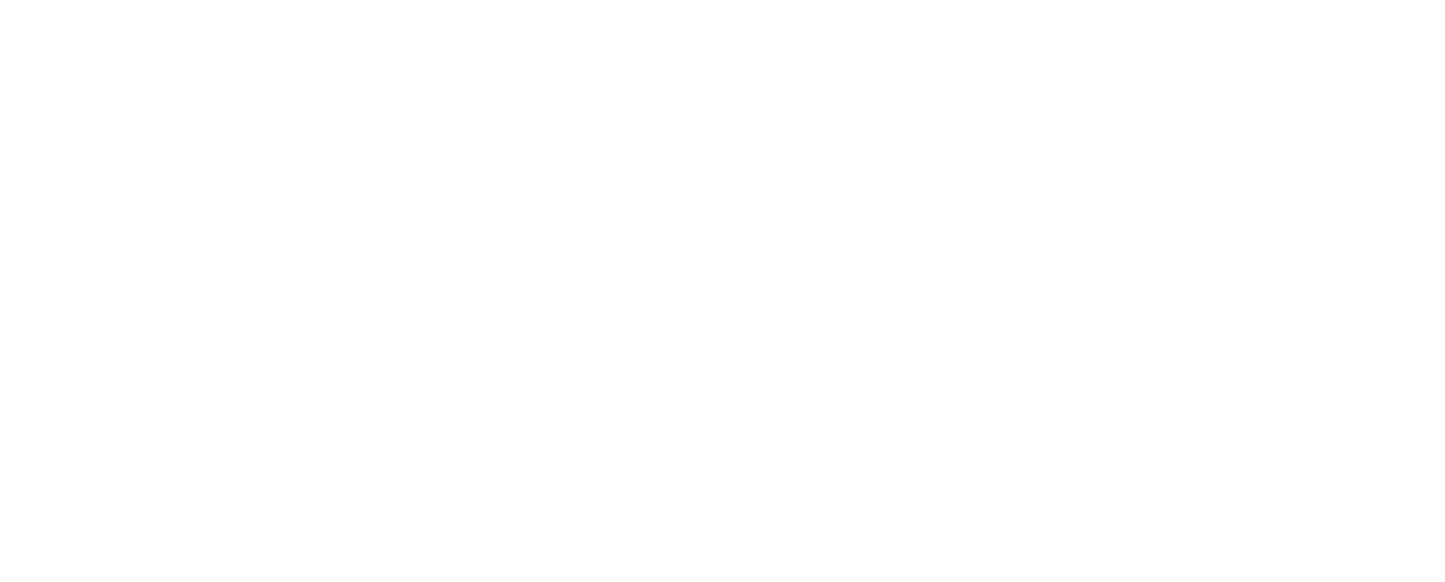 scroll, scrollTop: 0, scrollLeft: 0, axis: both 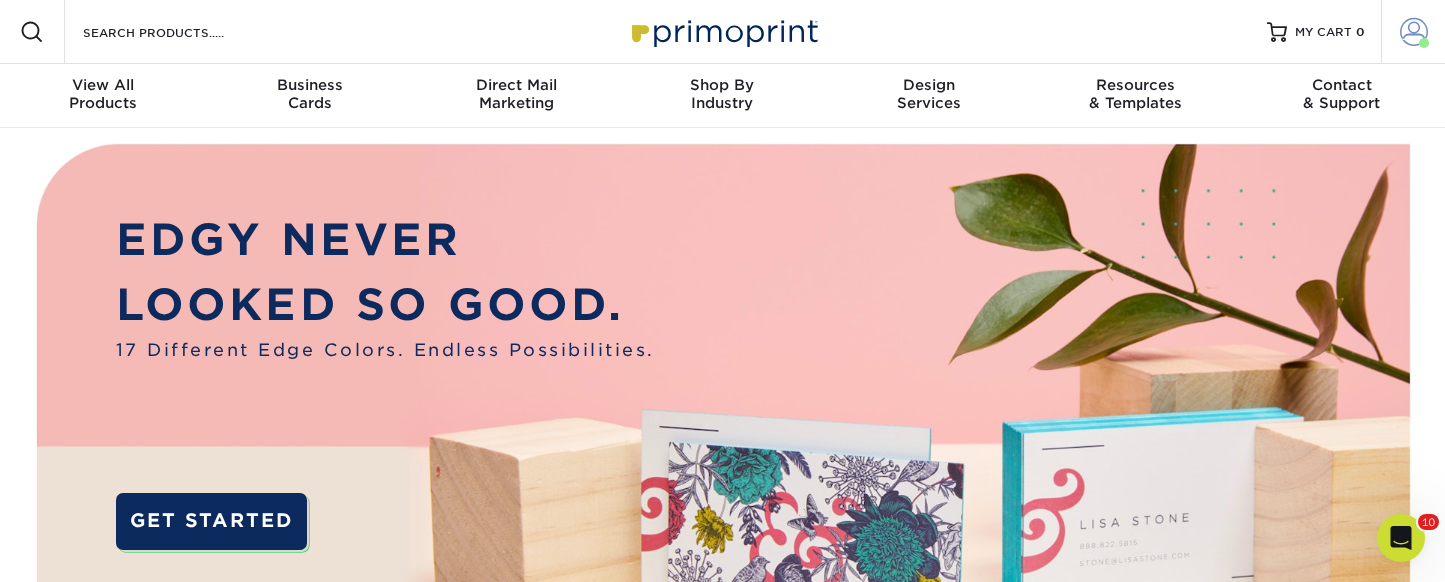 click at bounding box center [1414, 32] 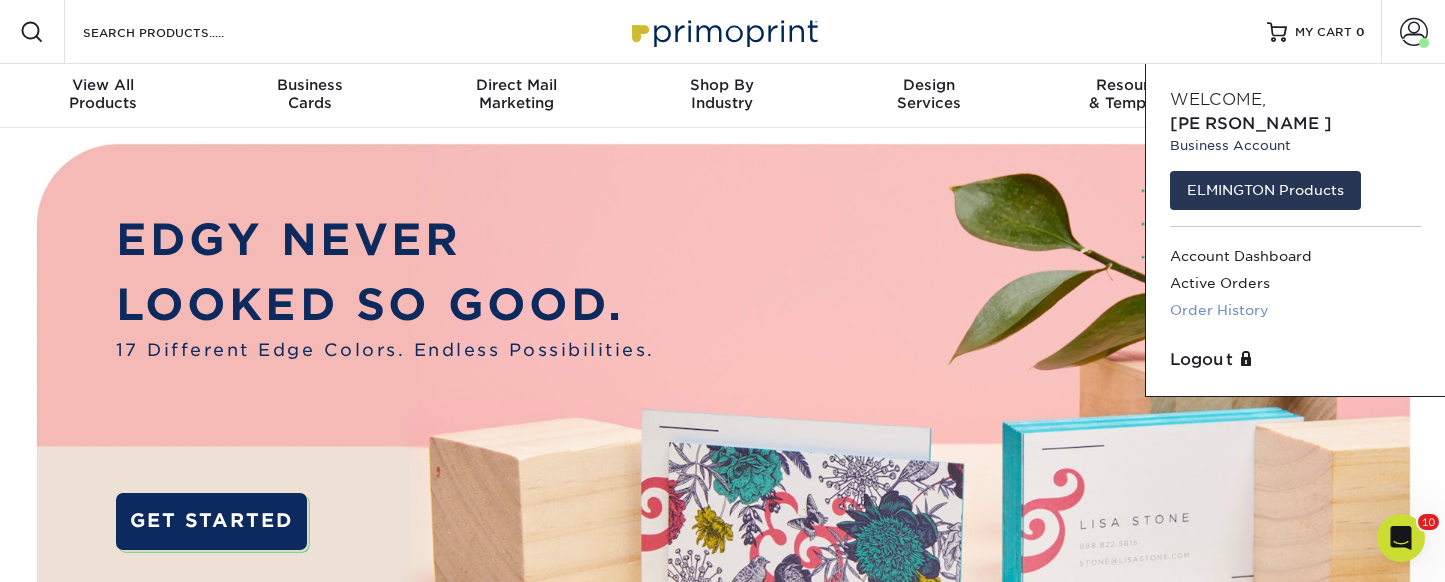click on "Order History" at bounding box center (1295, 310) 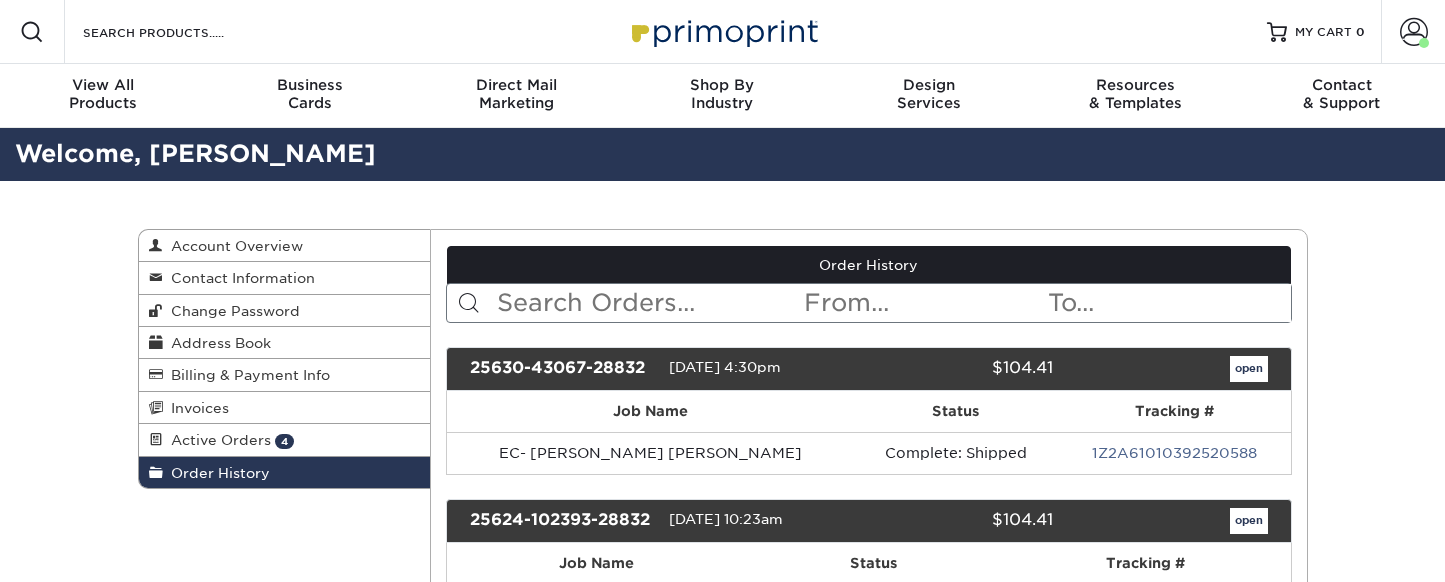 scroll, scrollTop: 0, scrollLeft: 0, axis: both 